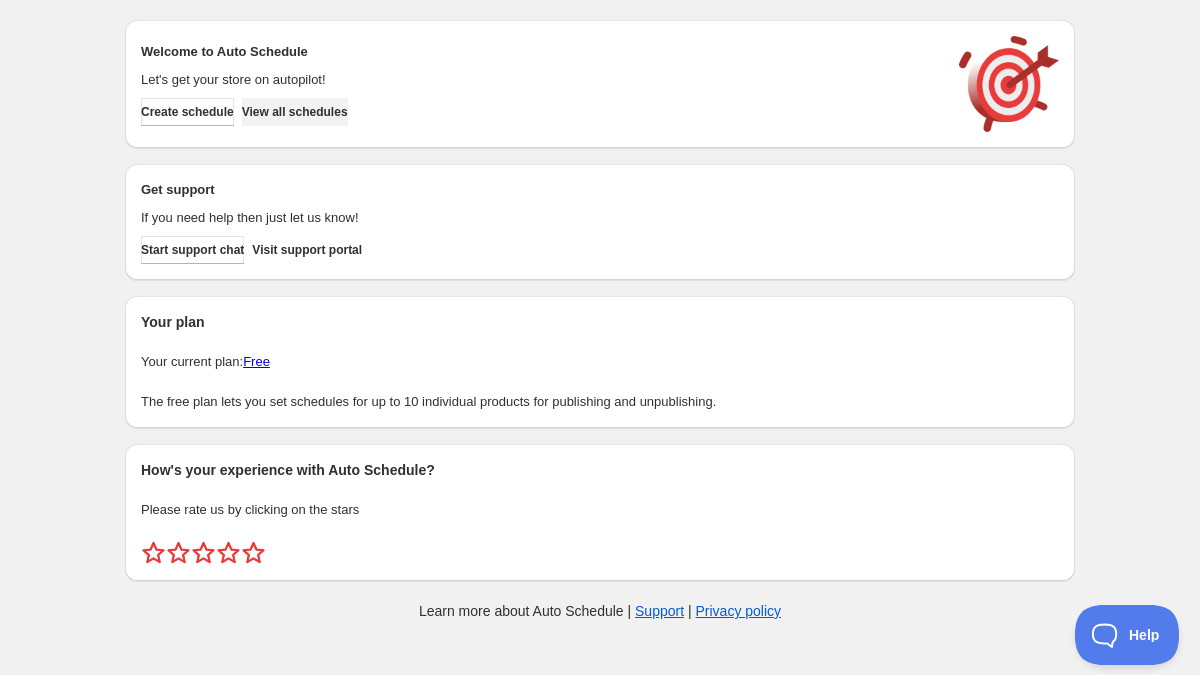 scroll, scrollTop: 0, scrollLeft: 0, axis: both 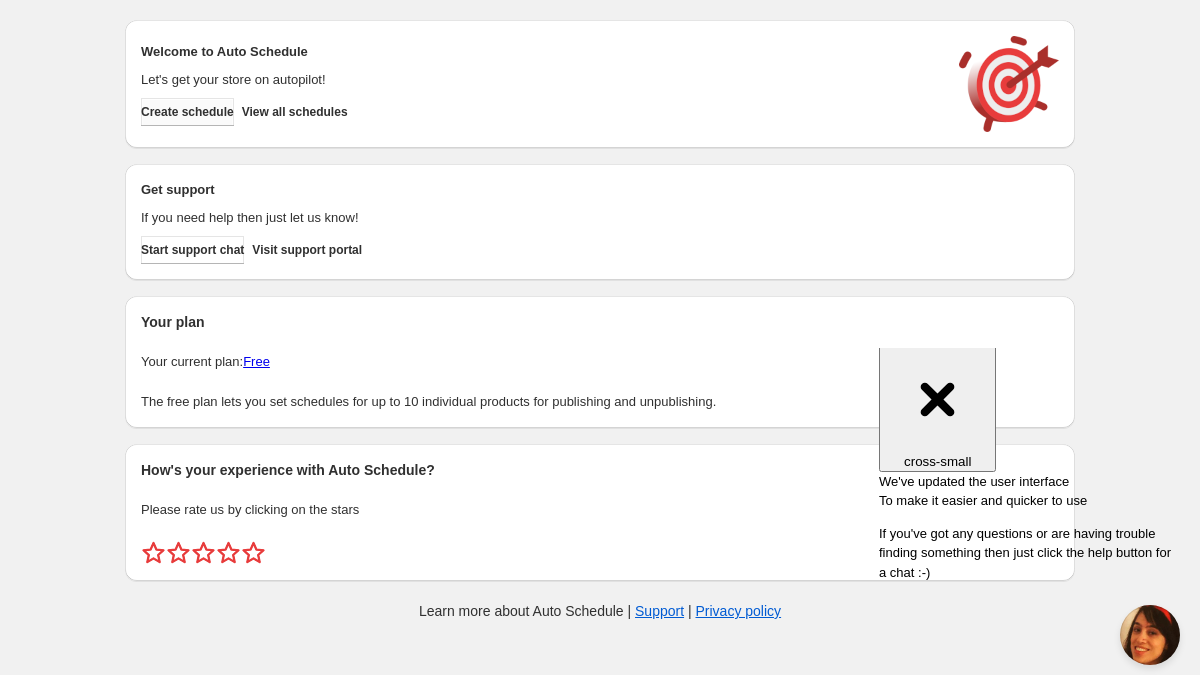 click on "Create schedule" at bounding box center [187, 112] 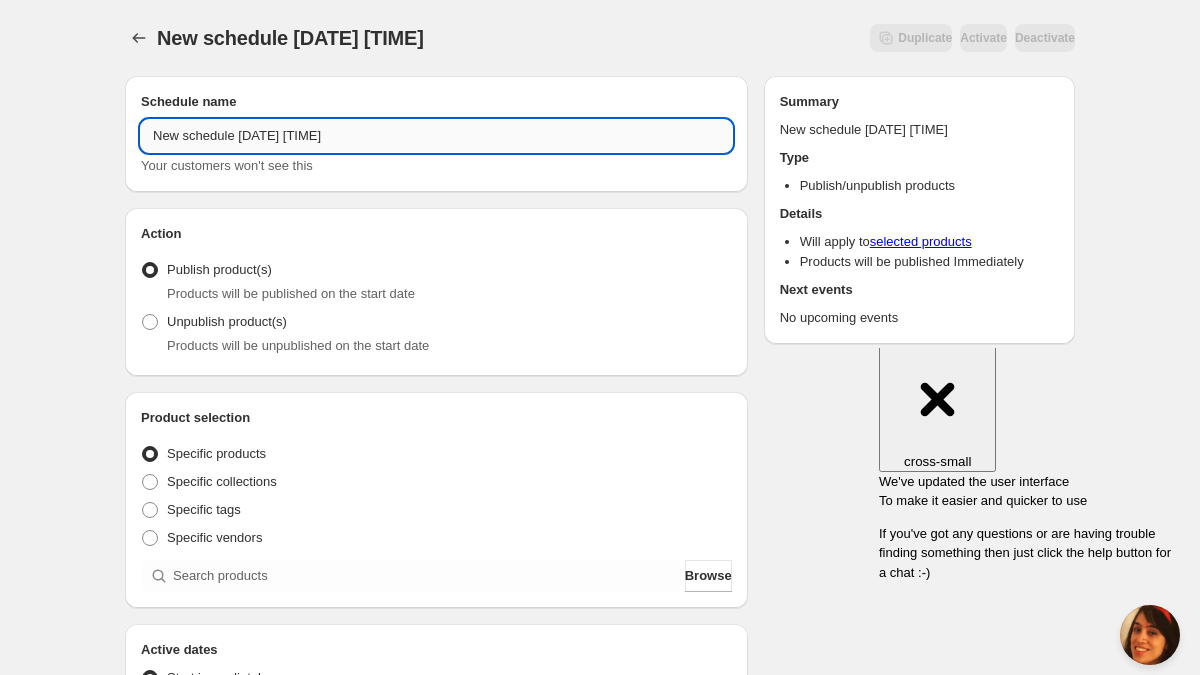 click on "New schedule [DATE] [TIME]" at bounding box center (436, 136) 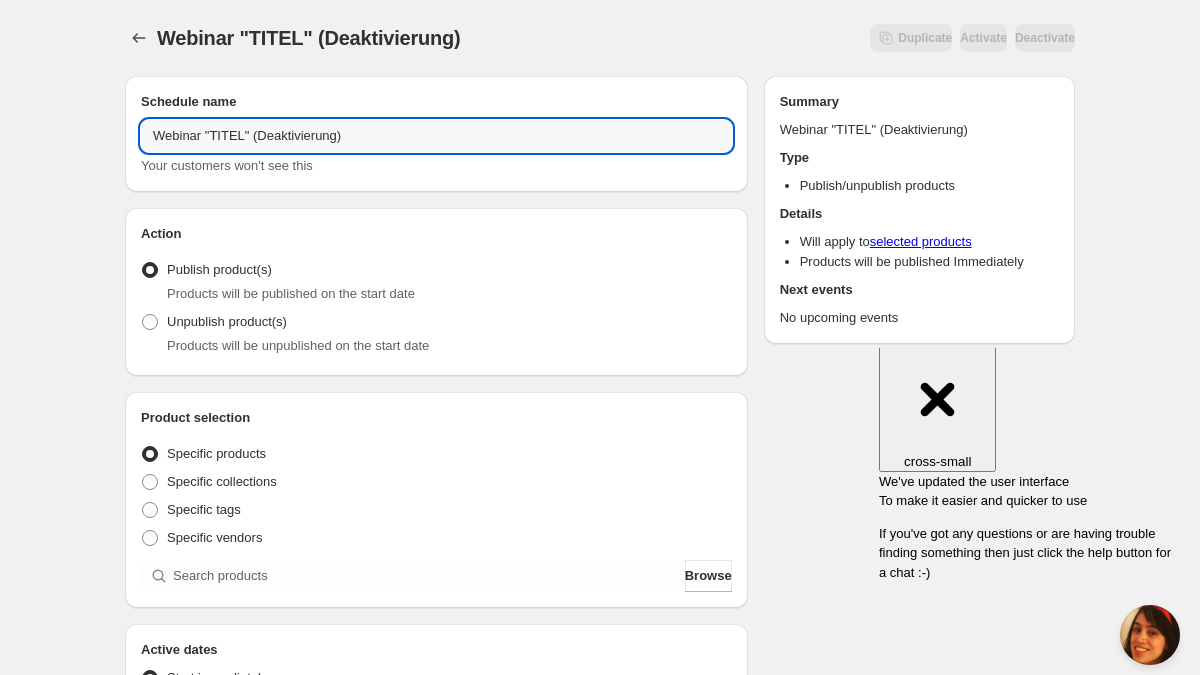 type on "Webinar "TITEL" (Deaktivierung)" 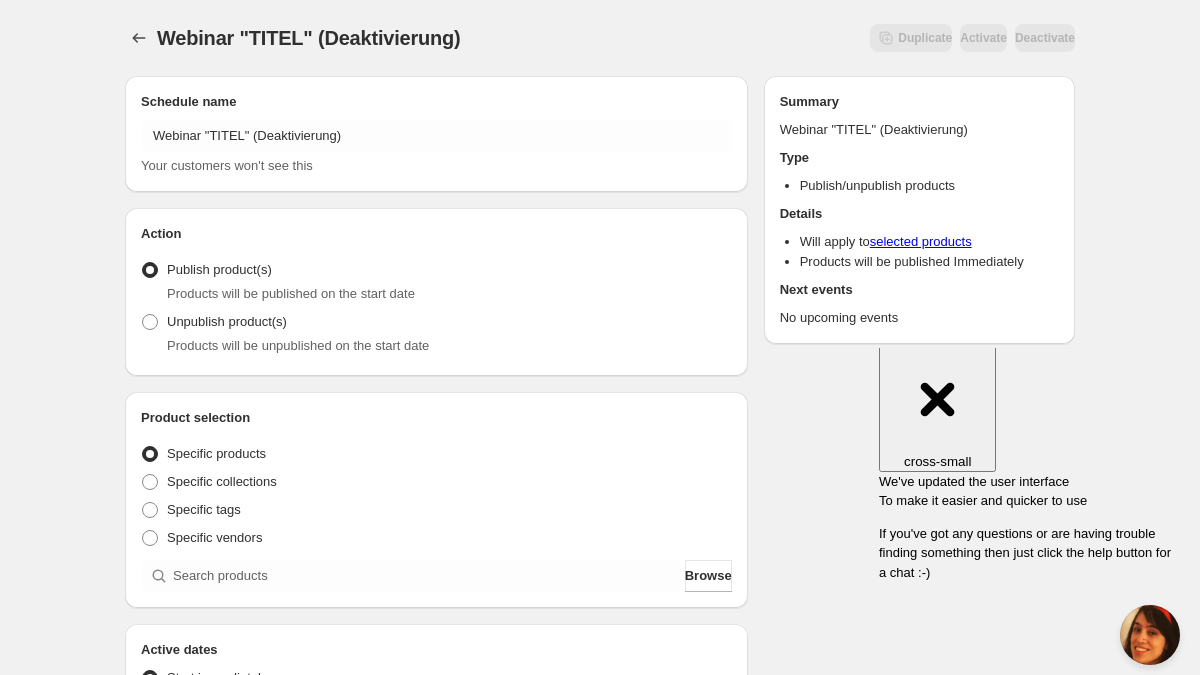 click on "Webinar "TITEL" (Deaktivierung). This page is ready Webinar "TITEL" (Deaktivierung) Duplicate Activate Deactivate More actions Duplicate Activate Deactivate Submit Schedule name Webinar "TITEL" (Deaktivierung) Your customers won't see this Action Action Publish product(s) Products will be published on the start date Unpublish product(s) Products will be unpublished on the start date Product selection Entity type Specific products Specific collections Specific tags Specific vendors Browse Active dates Active Date Type Start immediately Schedule will run shortly after you save the schedule Set start date Schedule will run at a date you set in the future Set end date Repeating Repeating Ok Cancel Every 1 Date range Days Weeks Months Years Days Ends Never On specific date After a number of occurances Tags Add/remove tags to products for the duration of the schedule Countdown timer Show a countdown timer on the product page Open theme editor Anything else? Sales channel Ignore products with status Summary Type" at bounding box center [600, 762] 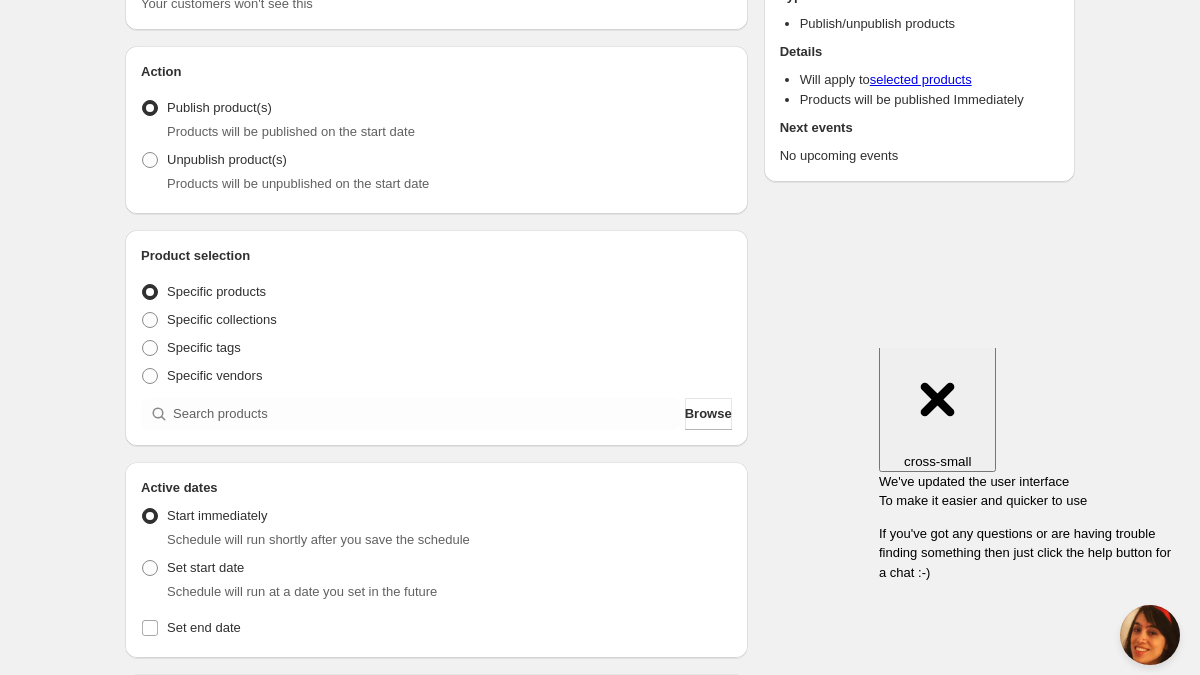 scroll, scrollTop: 165, scrollLeft: 0, axis: vertical 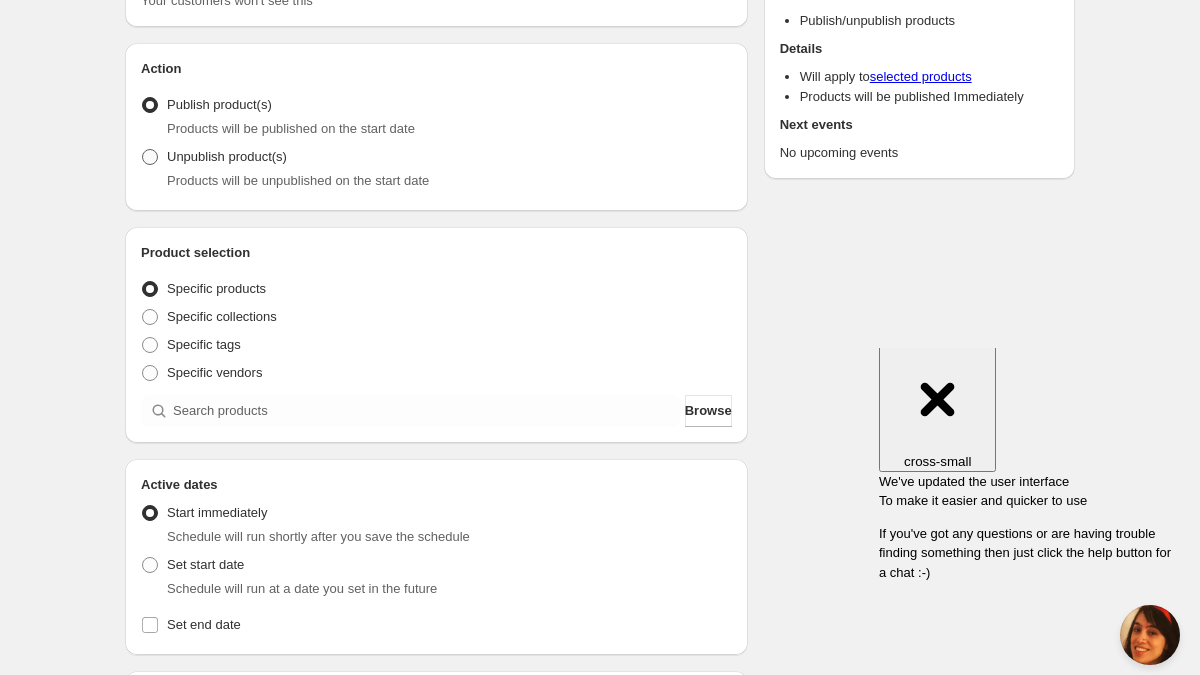 click on "Unpublish product(s)" at bounding box center [227, 156] 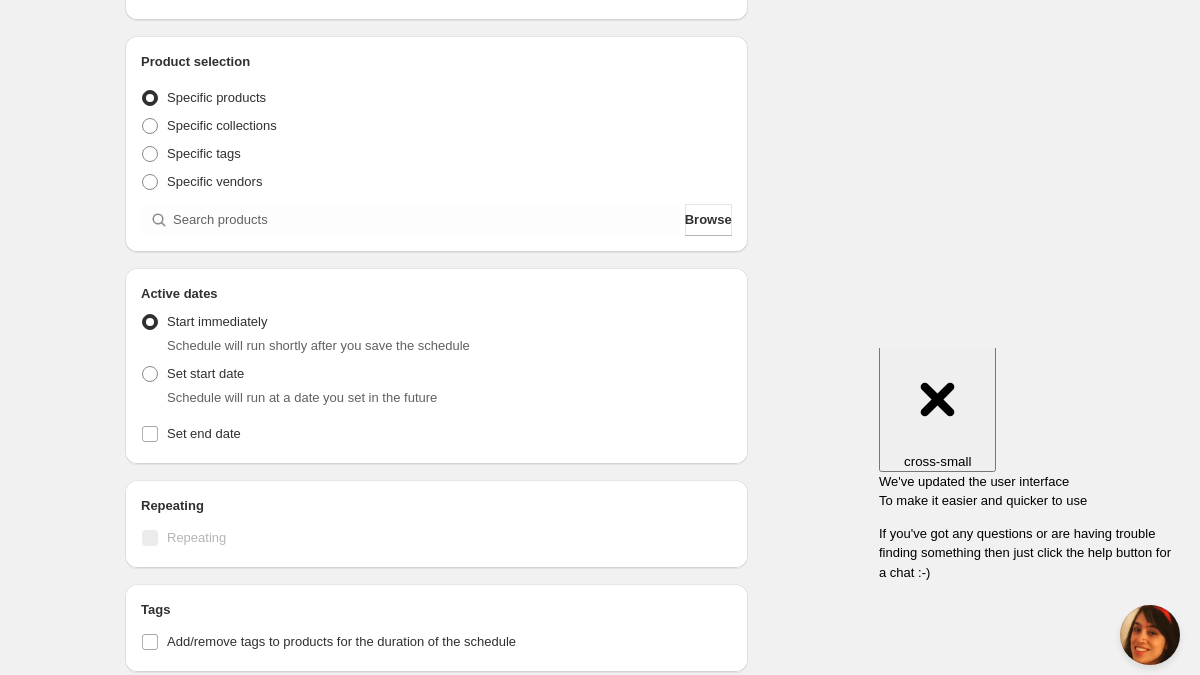 scroll, scrollTop: 367, scrollLeft: 0, axis: vertical 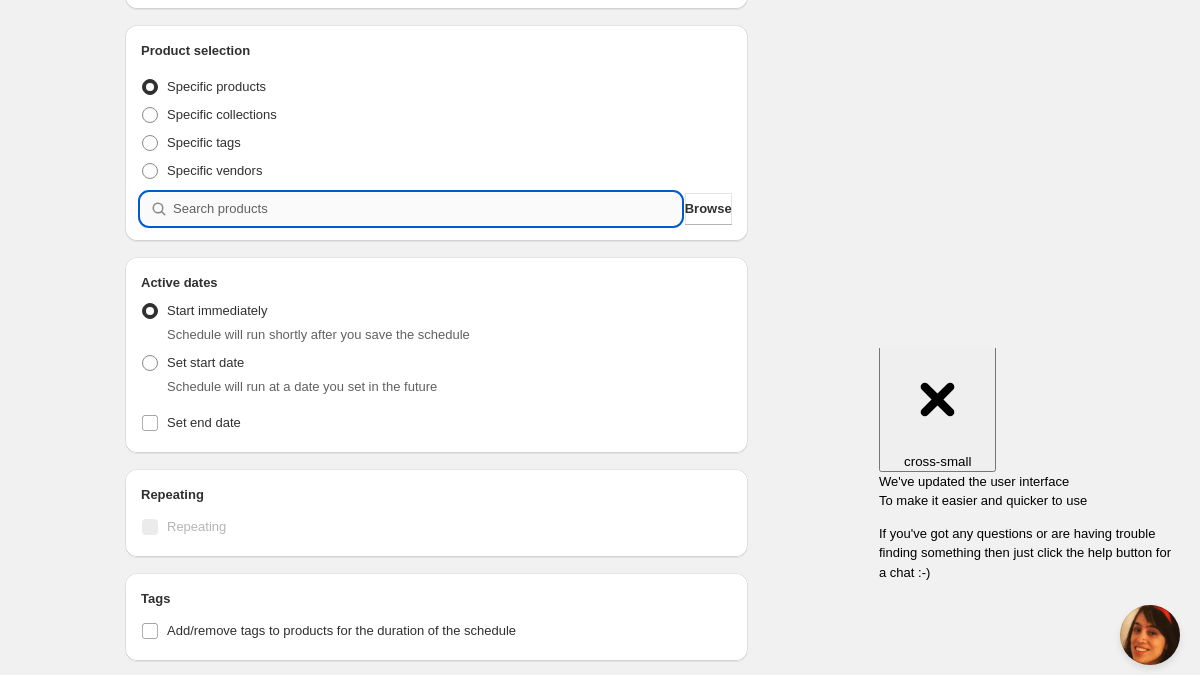 click at bounding box center (427, 209) 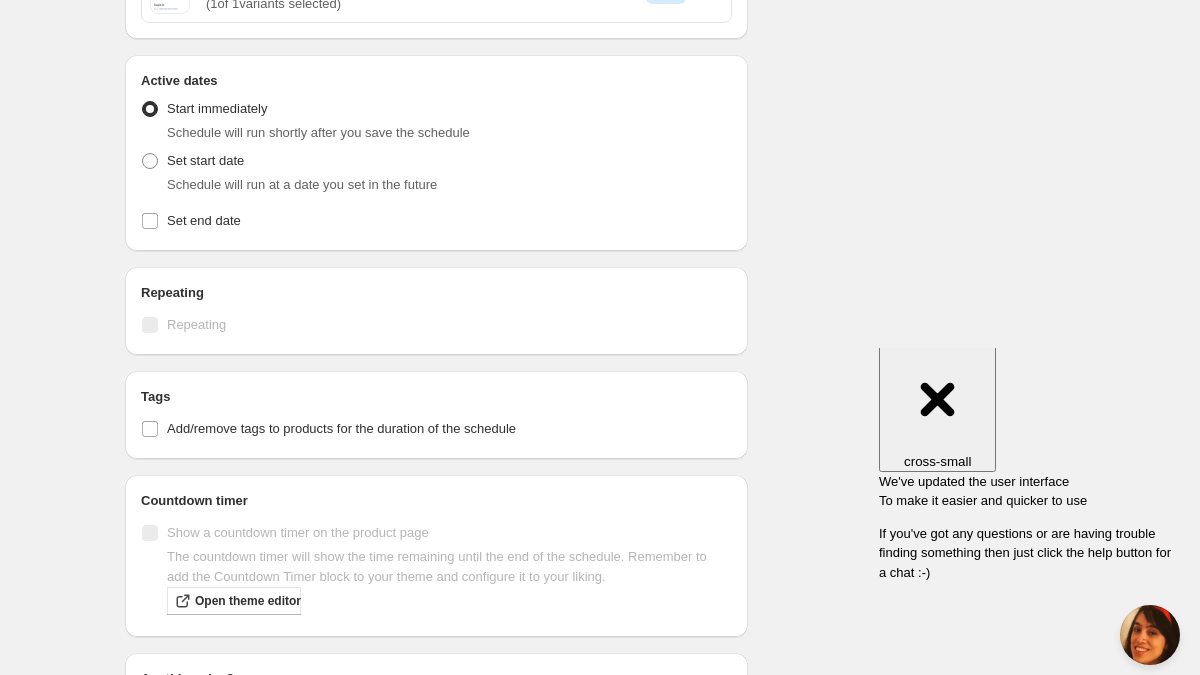 scroll, scrollTop: 639, scrollLeft: 0, axis: vertical 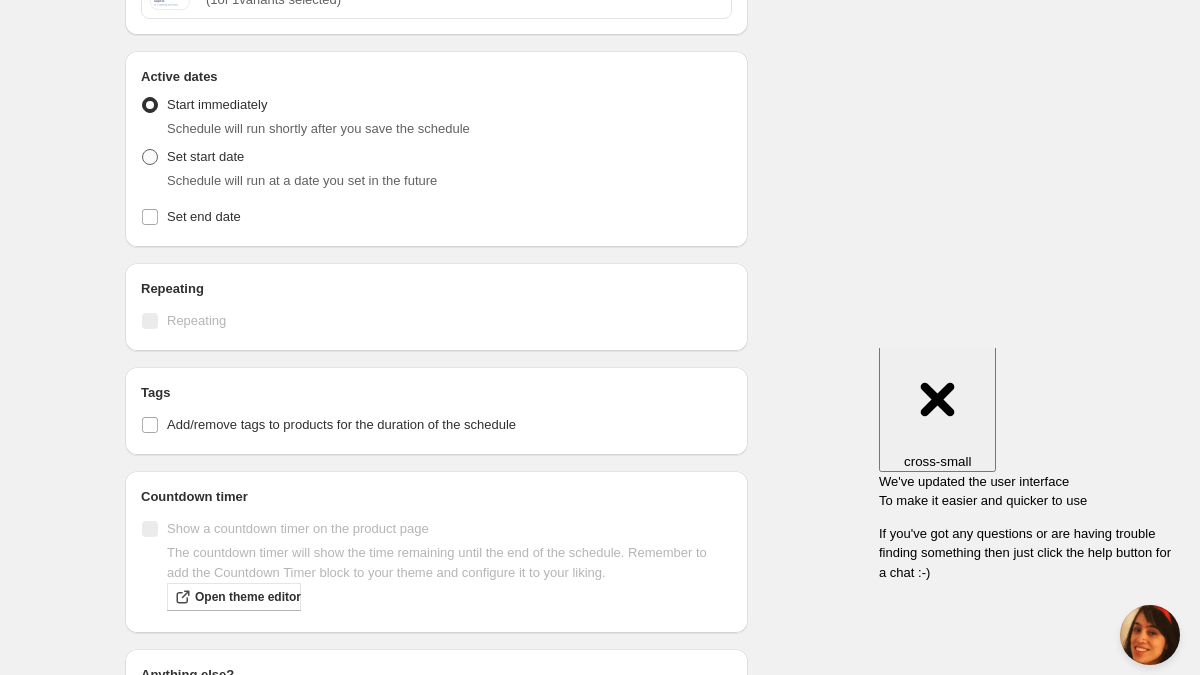 click on "Set start date" at bounding box center (205, 156) 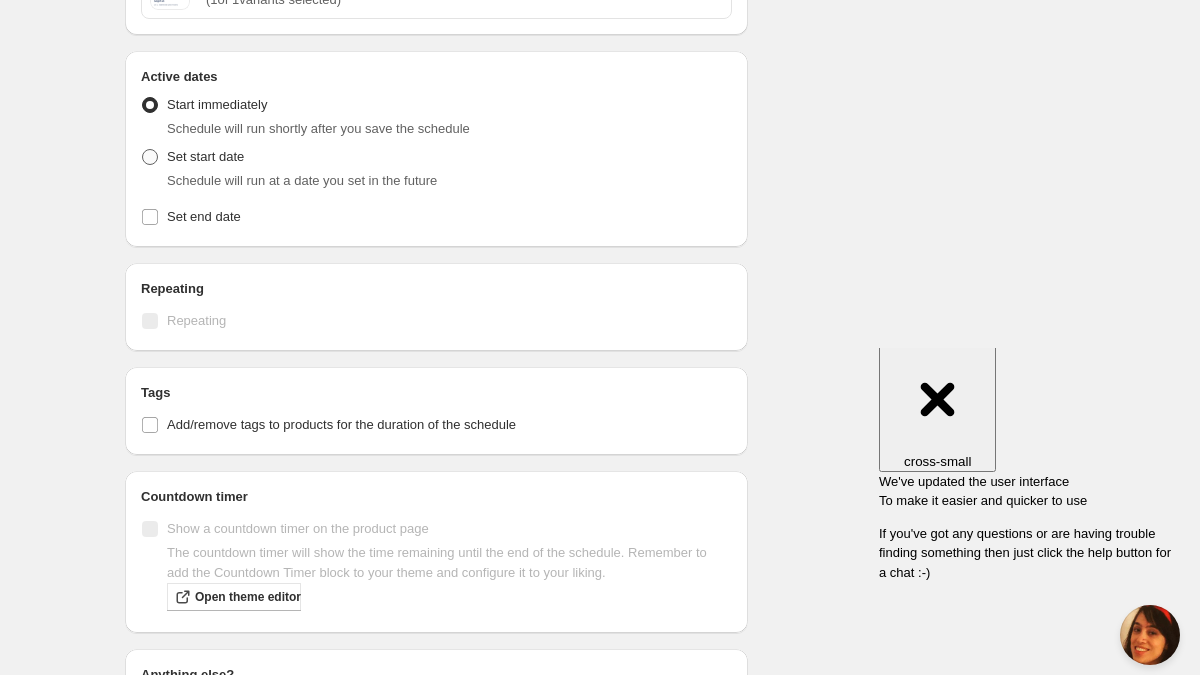radio on "true" 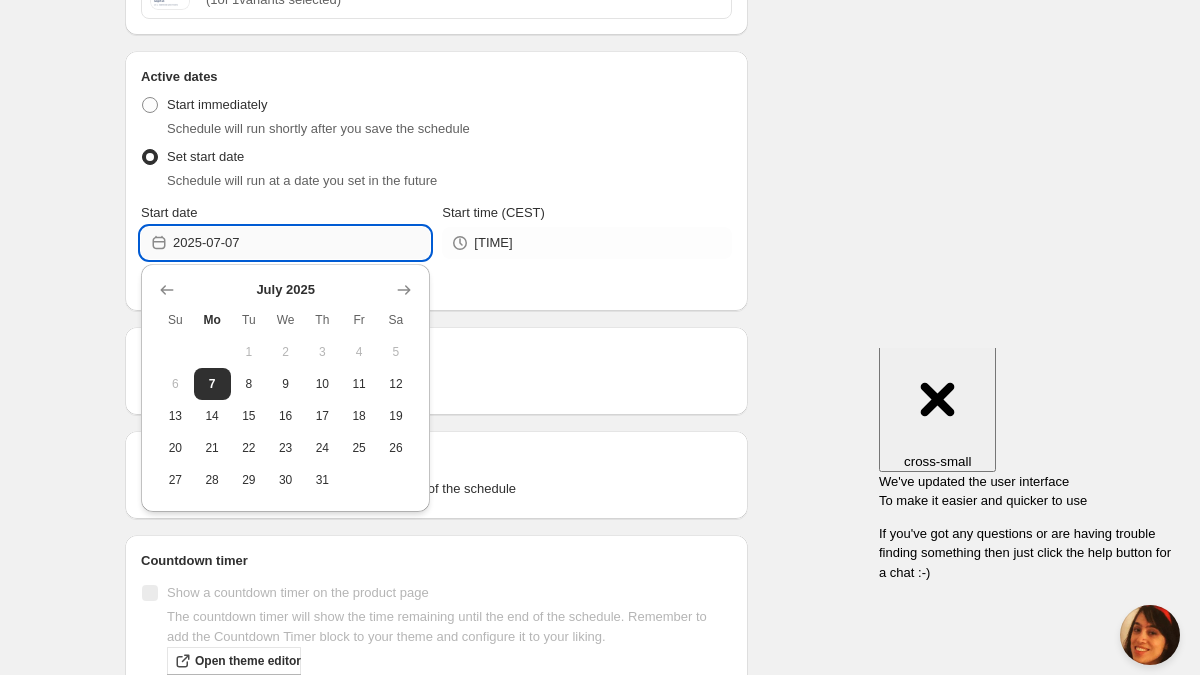 click on "2025-07-07" at bounding box center (301, 243) 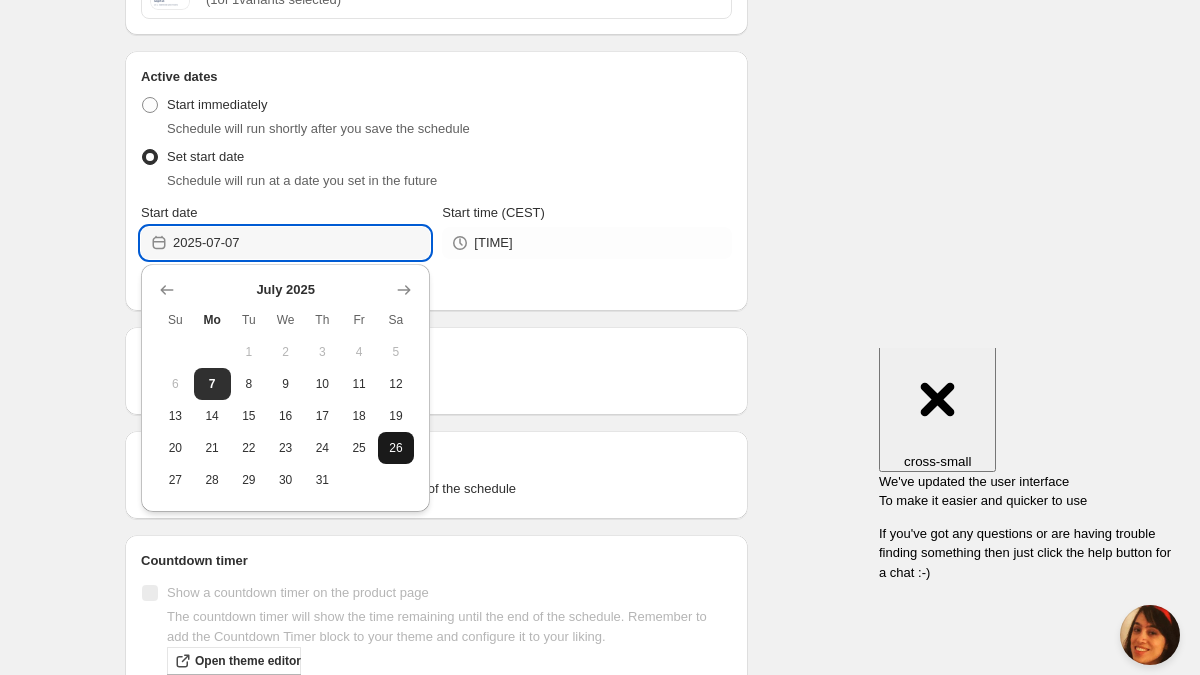 click on "26" at bounding box center [396, 448] 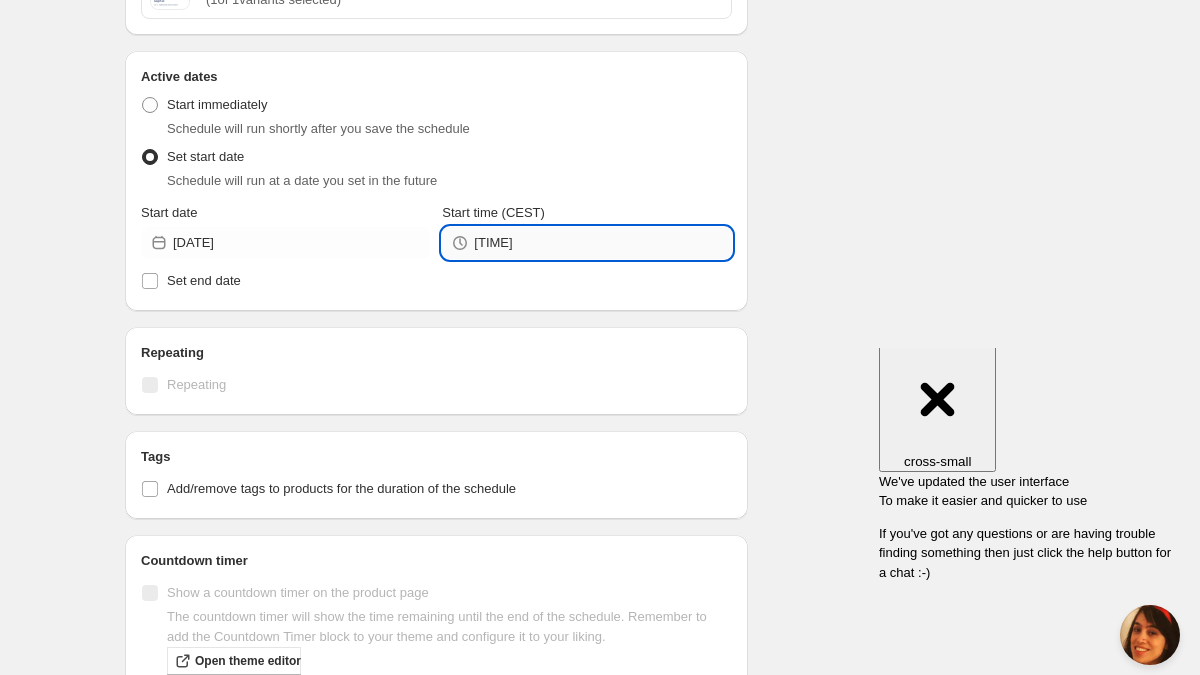 click on "[TIME]" at bounding box center [602, 243] 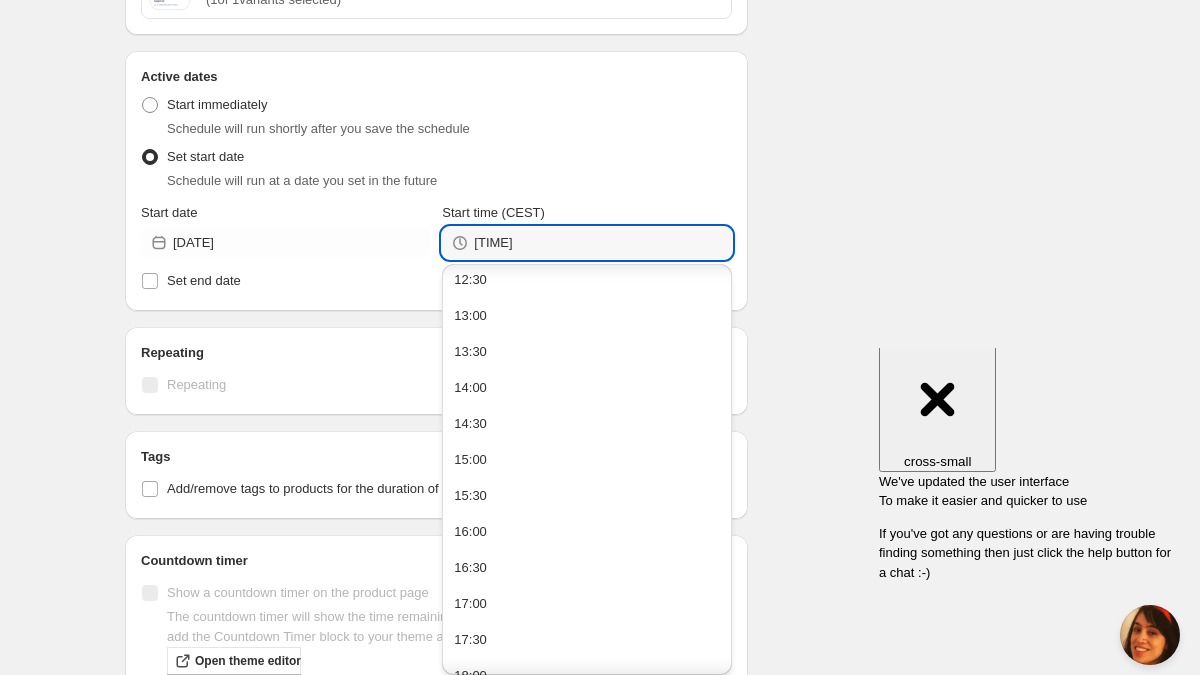 scroll, scrollTop: 1325, scrollLeft: 0, axis: vertical 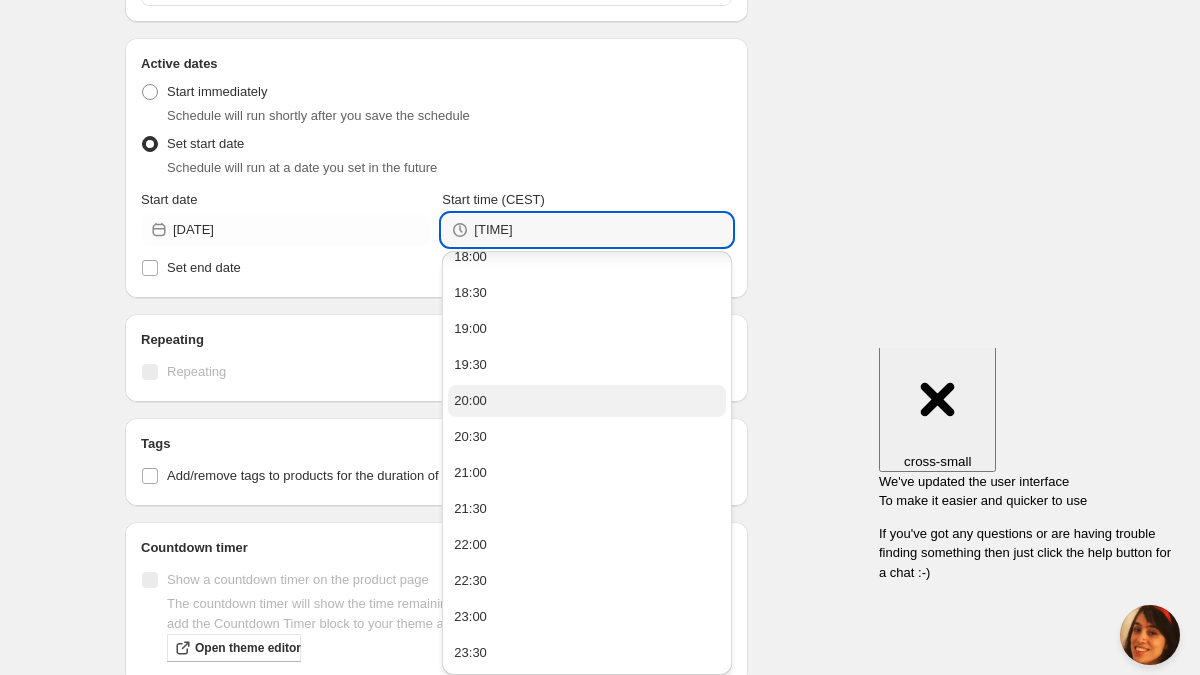 click on "20:00" at bounding box center (586, 401) 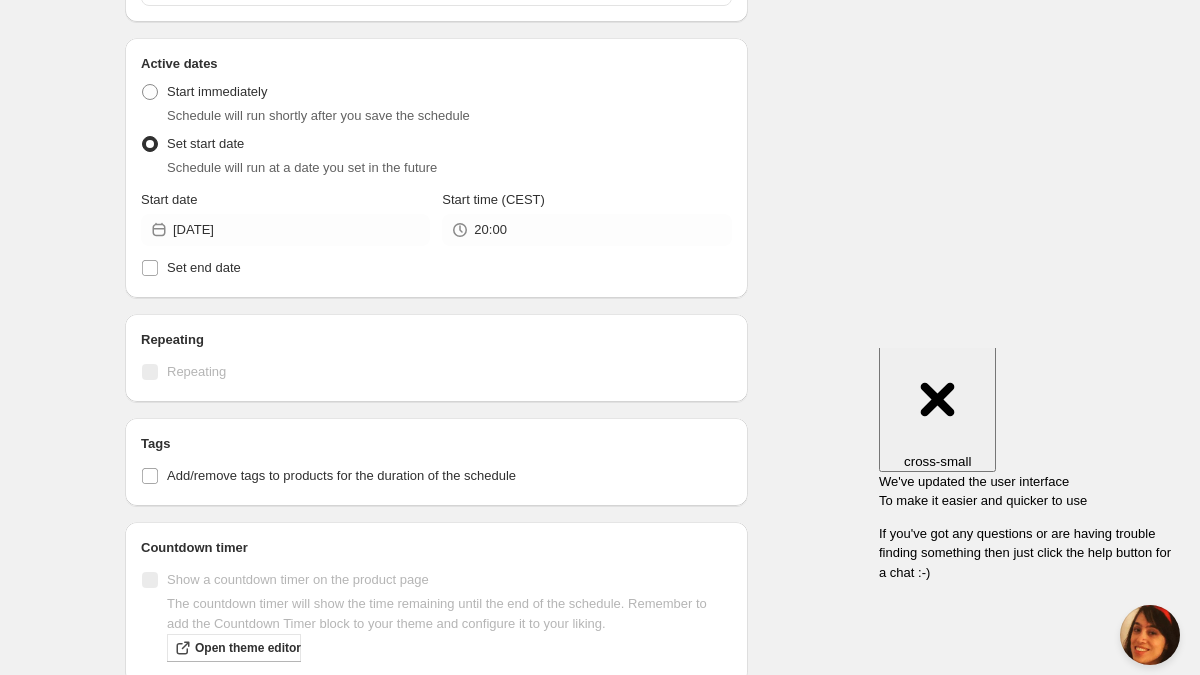 click on "Schedule name Webinar "TITEL" (Deaktivierung) Your customers won't see this Action Action Publish product(s) Products will be published on the start date Unpublish product(s) Products will be unpublished on the start date Product selection Entity type Specific products Specific collections Specific tags Specific vendors Browse Sophia – die 4. innerwise Arbeitsweise (Webinar) ( 1  of   1  variants selected) Info Draft Active dates Active Date Type Start immediately Schedule will run shortly after you save the schedule Set start date Schedule will run at a date you set in the future Start date [DATE] Start time (CEST) [TIME] Set end date Repeating Repeating Ok Cancel Every 1 Date range Days Weeks Months Years Days Ends Never On specific date After a number of occurances Tags Add/remove tags to products for the duration of the schedule Countdown timer Show a countdown timer on the product page Open theme editor Anything else? Sales channel Add/remove products from online store sales channel Unpublish action" at bounding box center (592, 183) 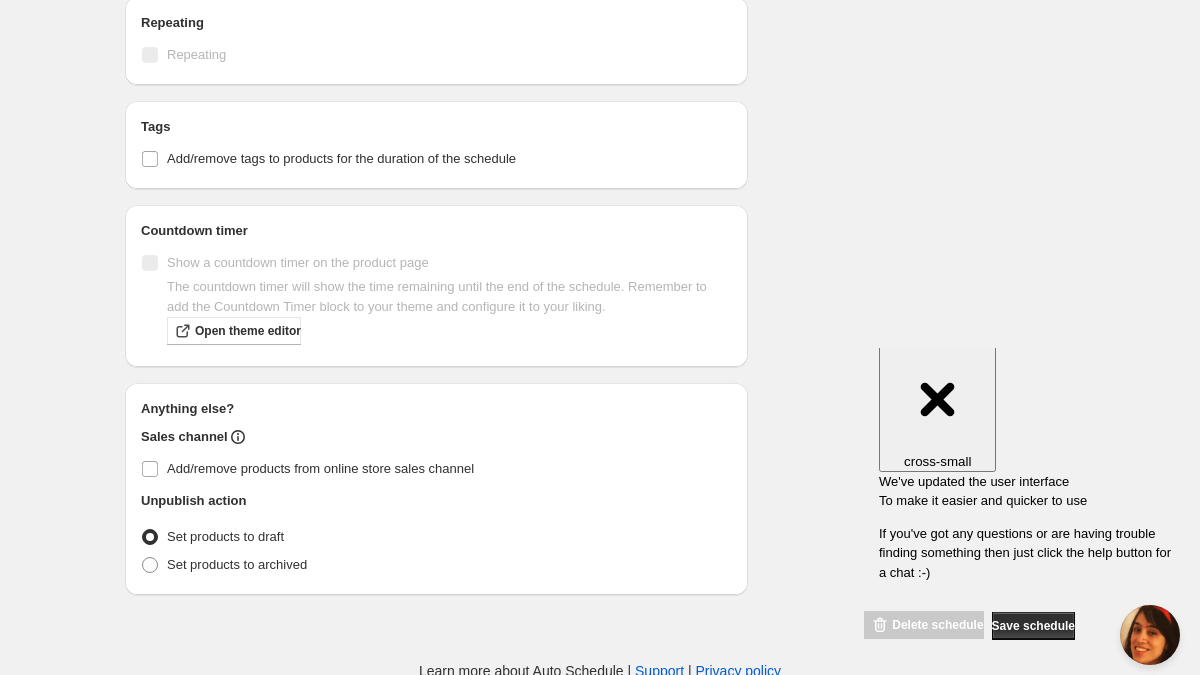 scroll, scrollTop: 973, scrollLeft: 0, axis: vertical 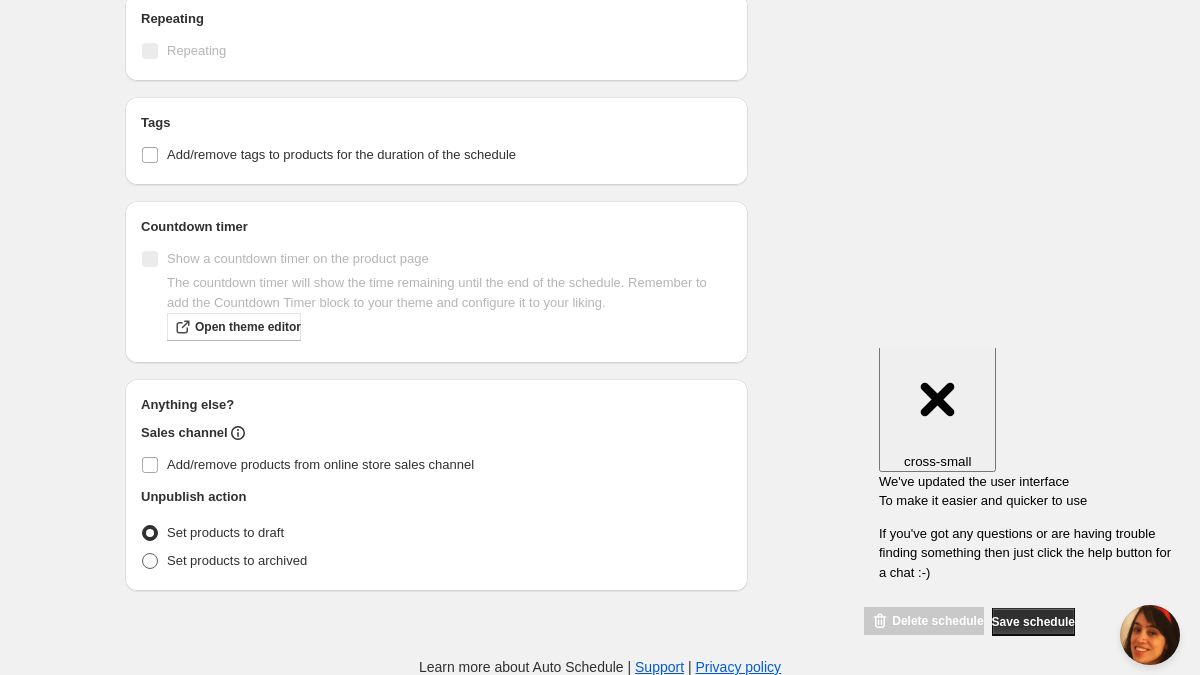 click on "Set products to archived" at bounding box center (237, 560) 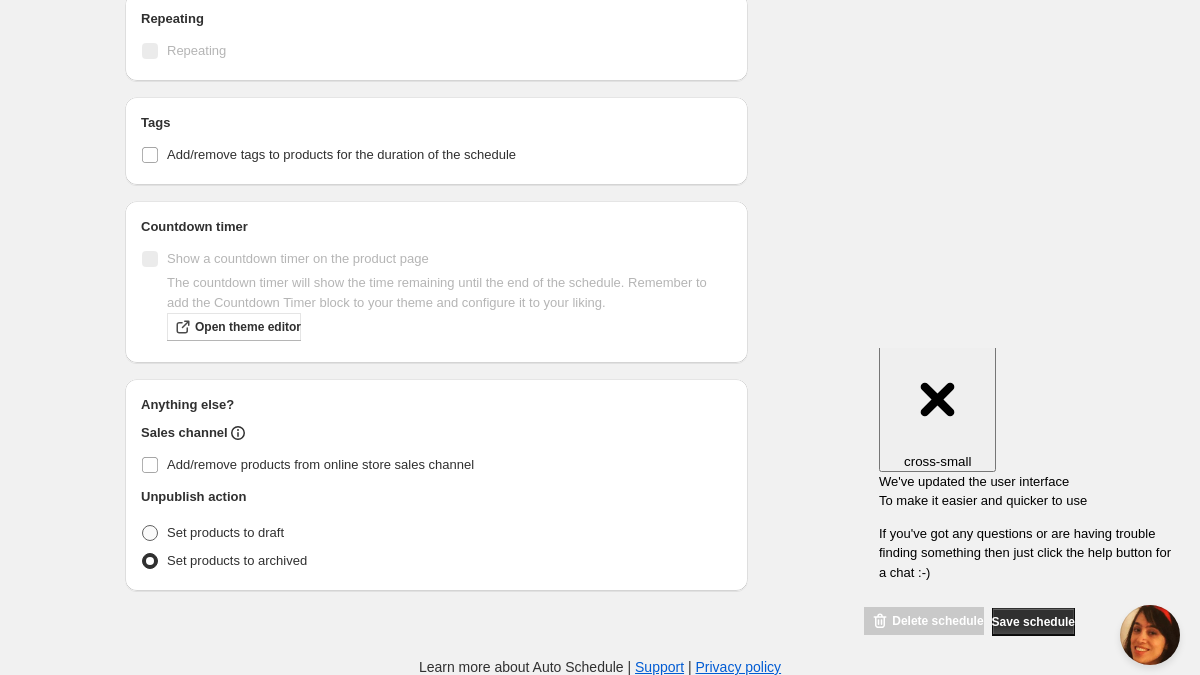 click on "Set products to draft" at bounding box center [225, 532] 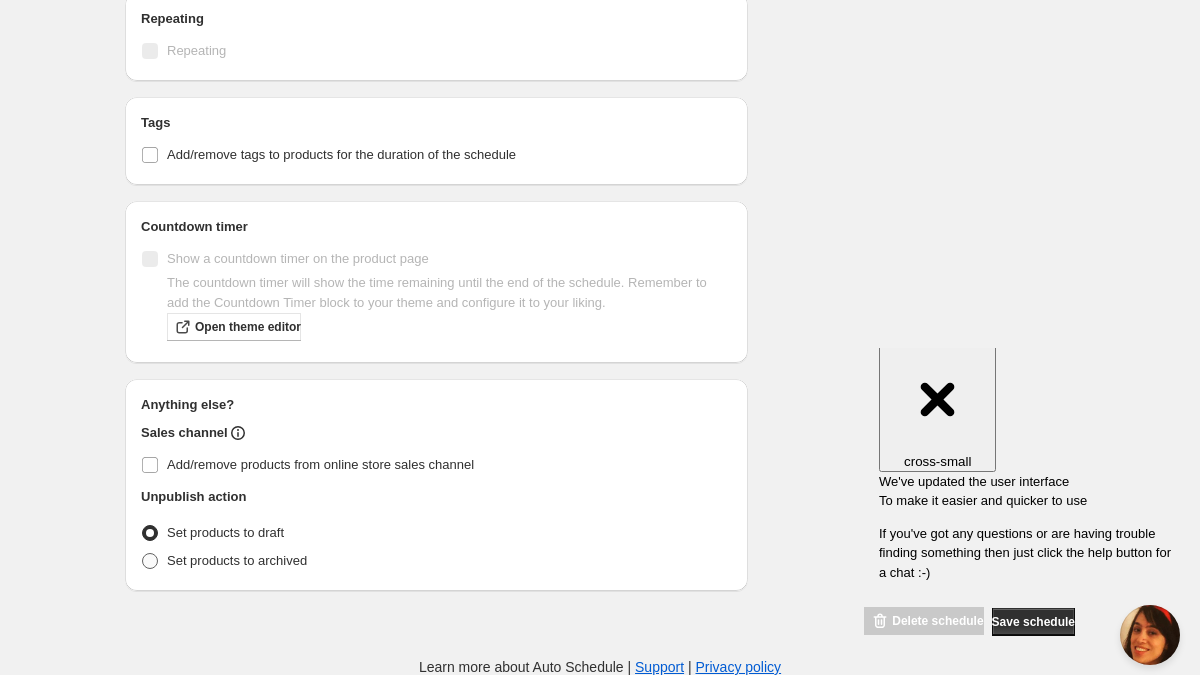 click on "Set products to archived" at bounding box center [237, 560] 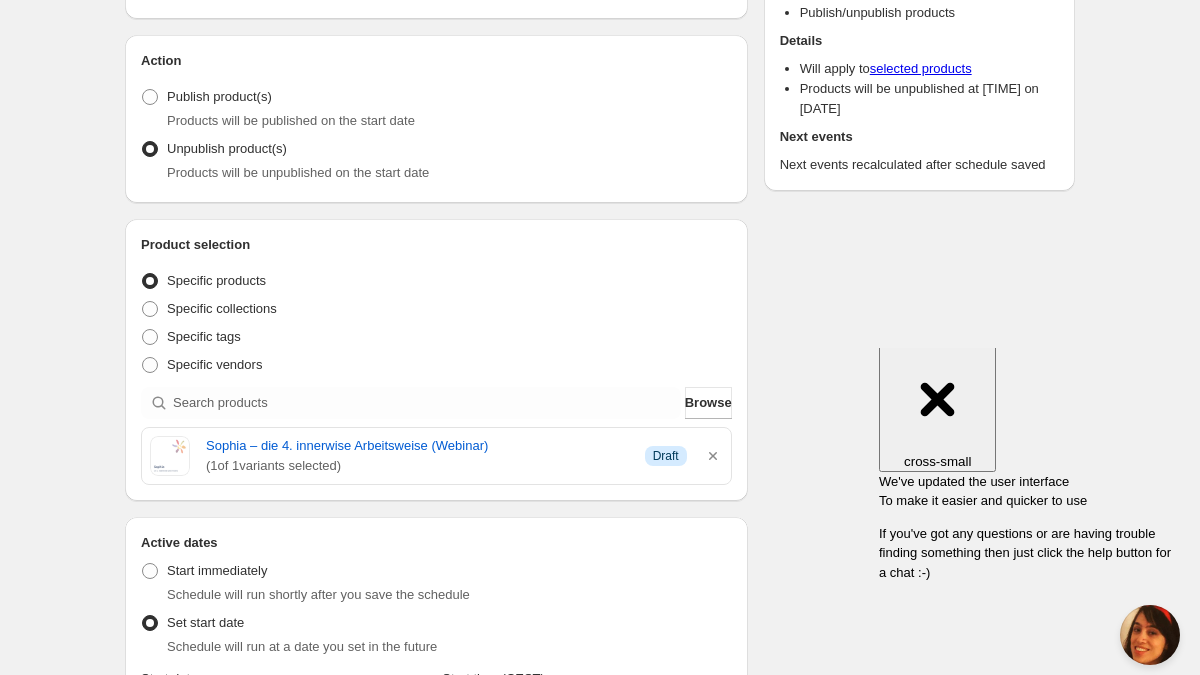 scroll, scrollTop: 0, scrollLeft: 0, axis: both 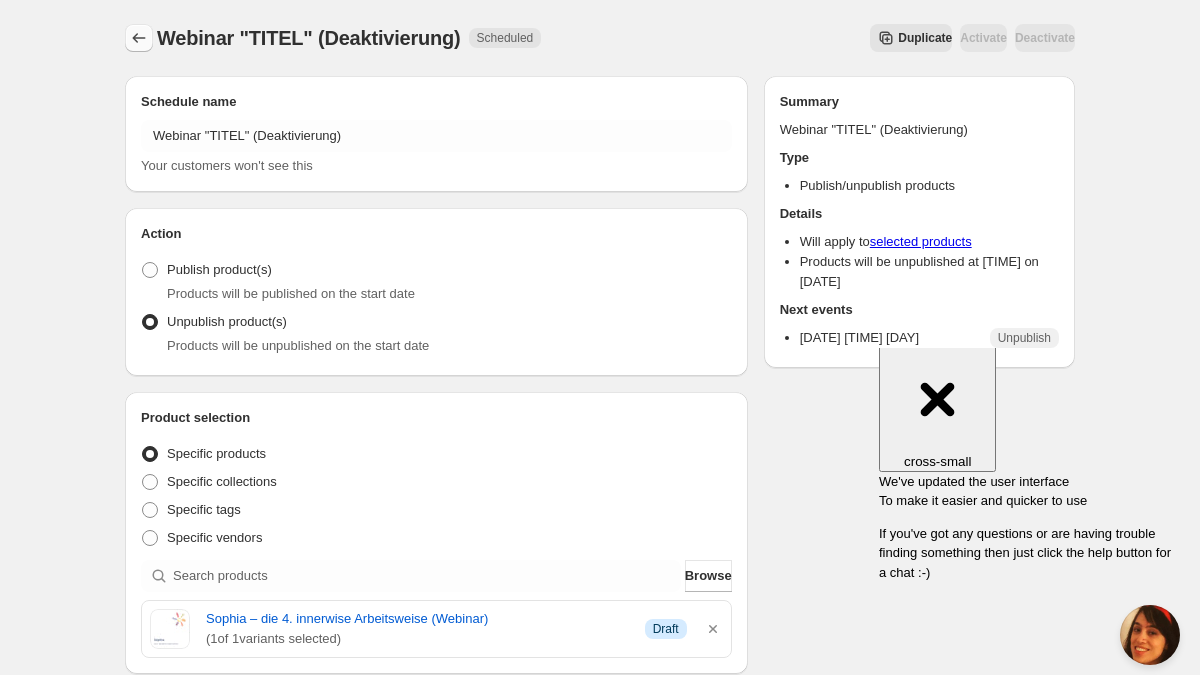 click at bounding box center (139, 38) 